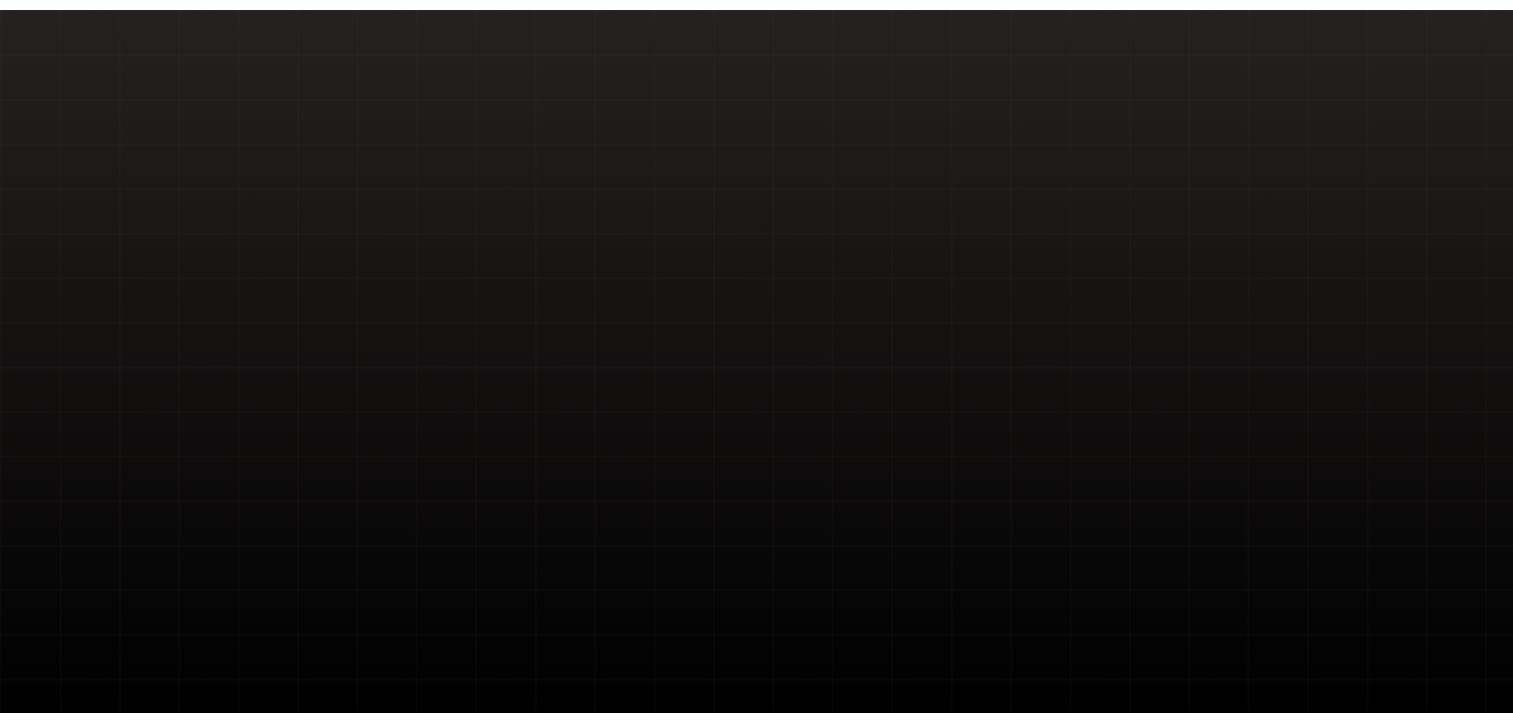 scroll, scrollTop: 0, scrollLeft: 0, axis: both 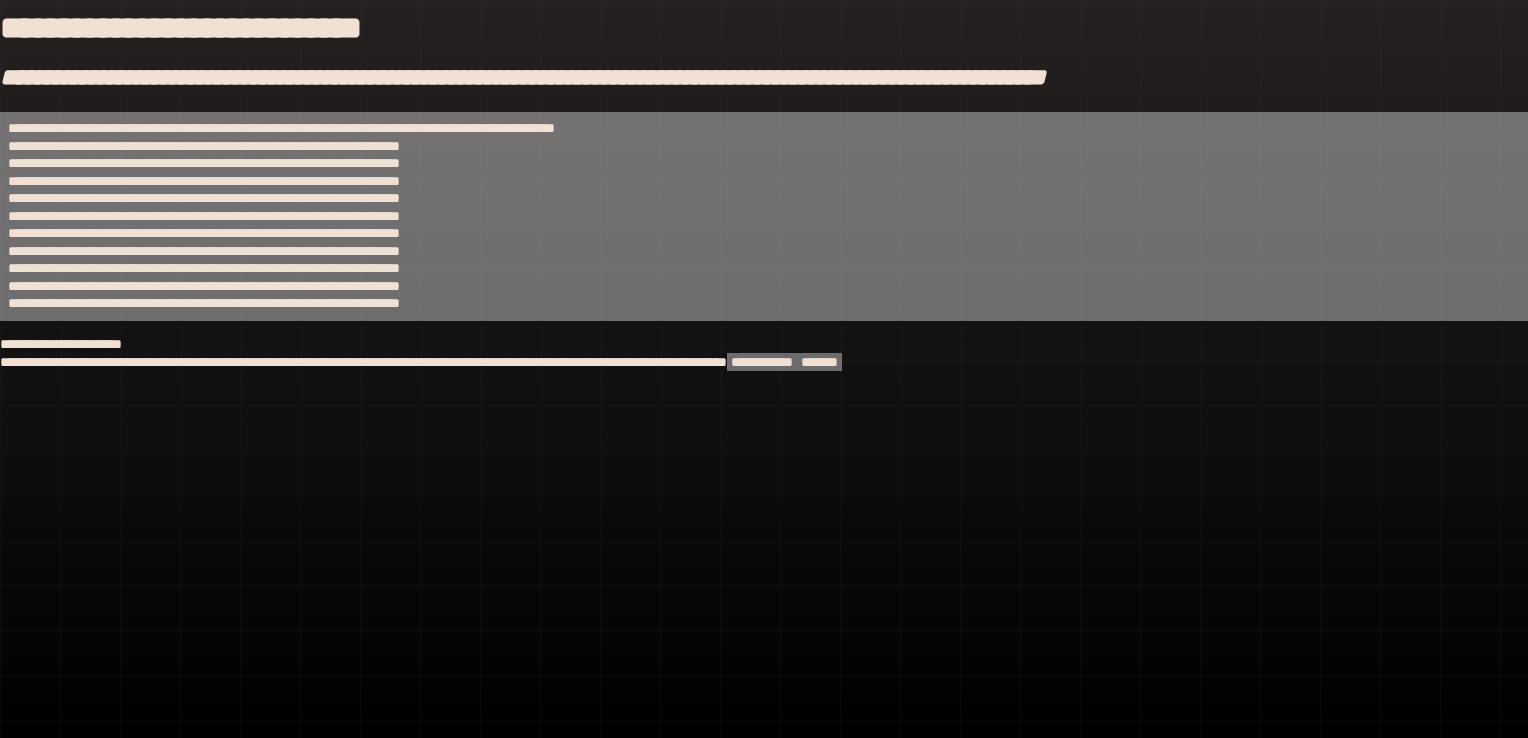 click on "**********" at bounding box center (764, 28) 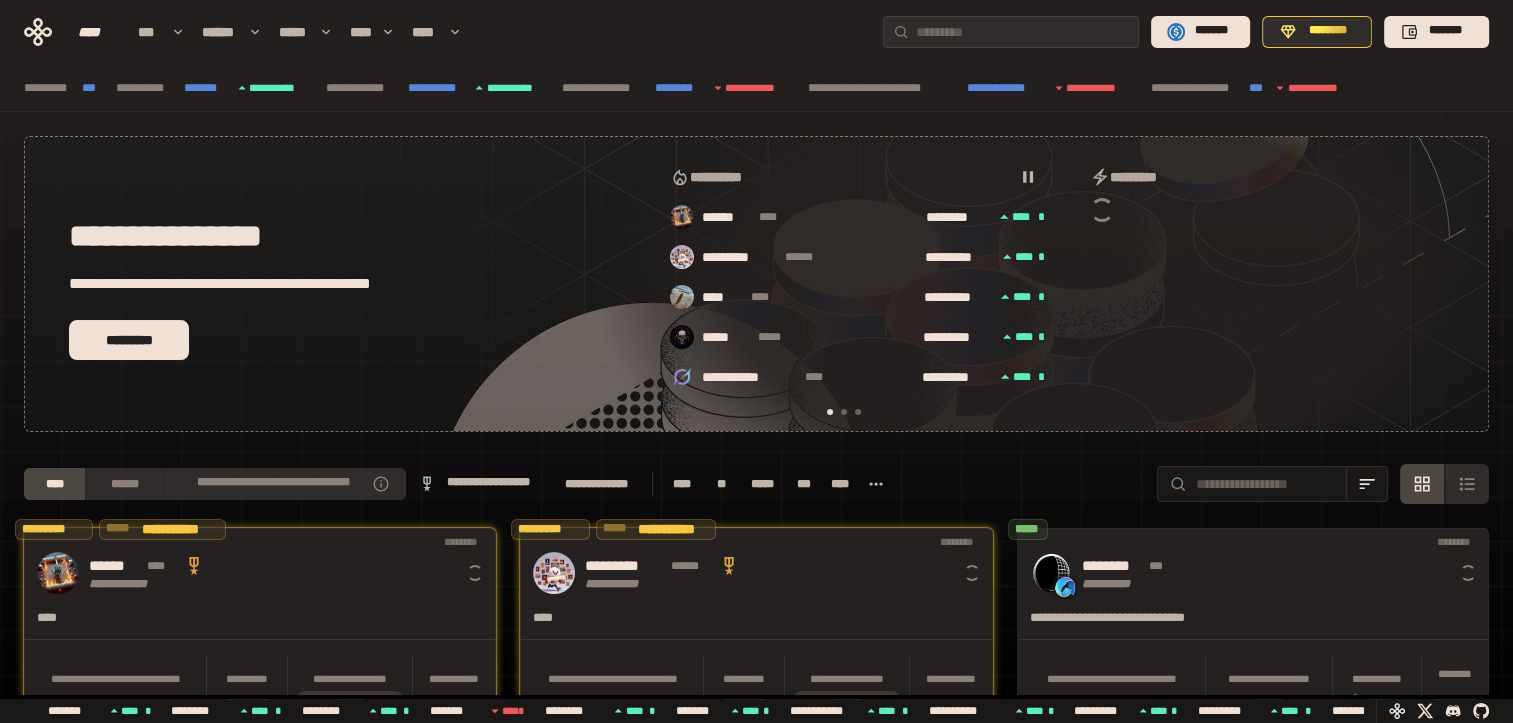 scroll, scrollTop: 0, scrollLeft: 16, axis: horizontal 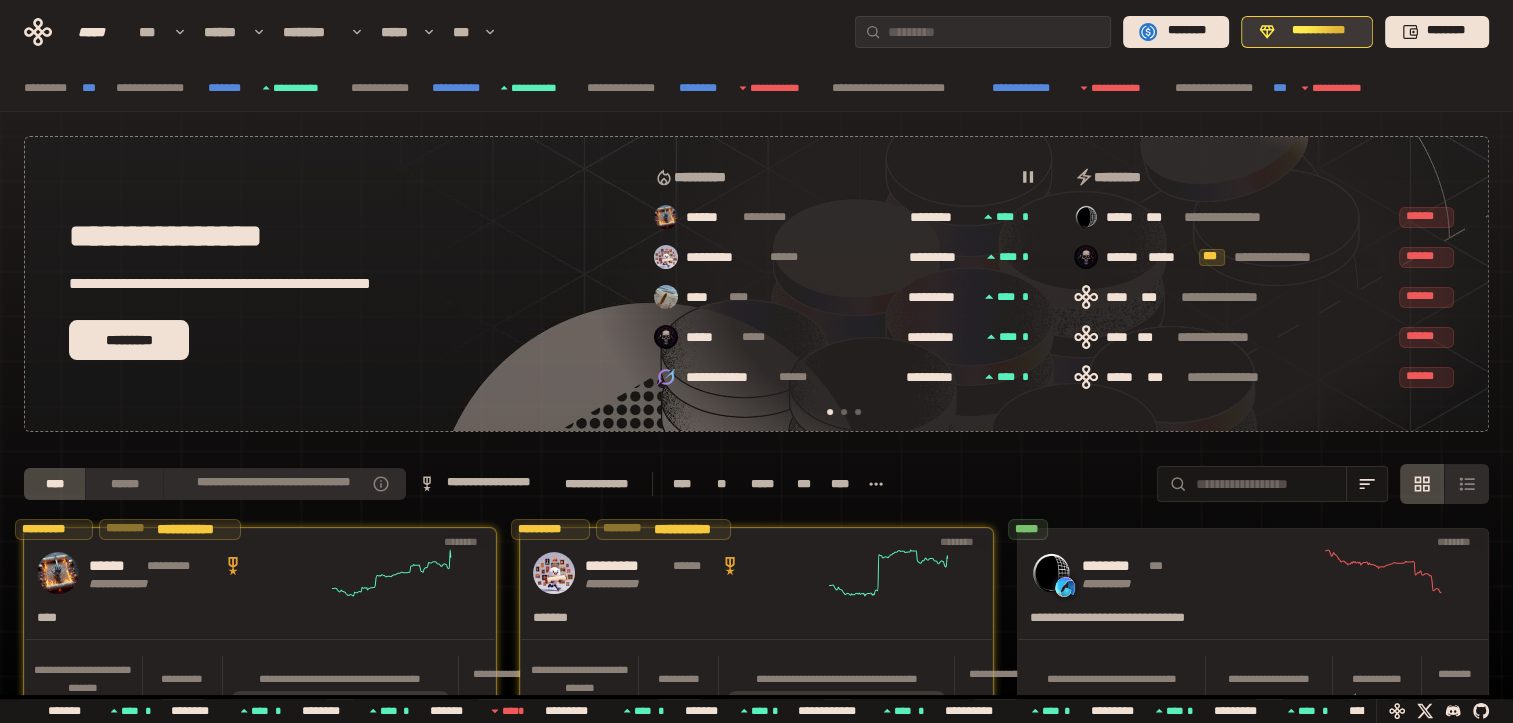 click on "**********" at bounding box center (1318, 31) 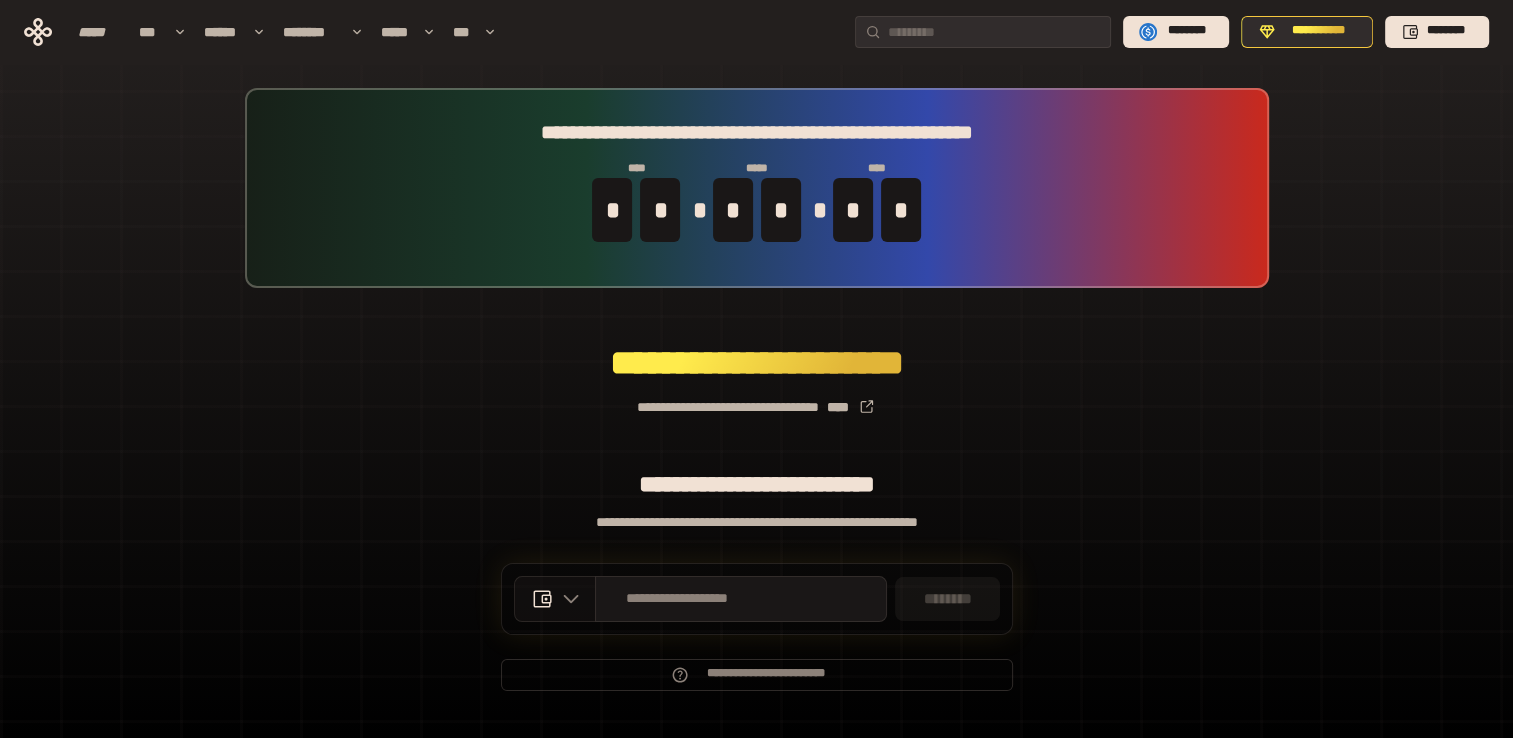 click at bounding box center [555, 599] 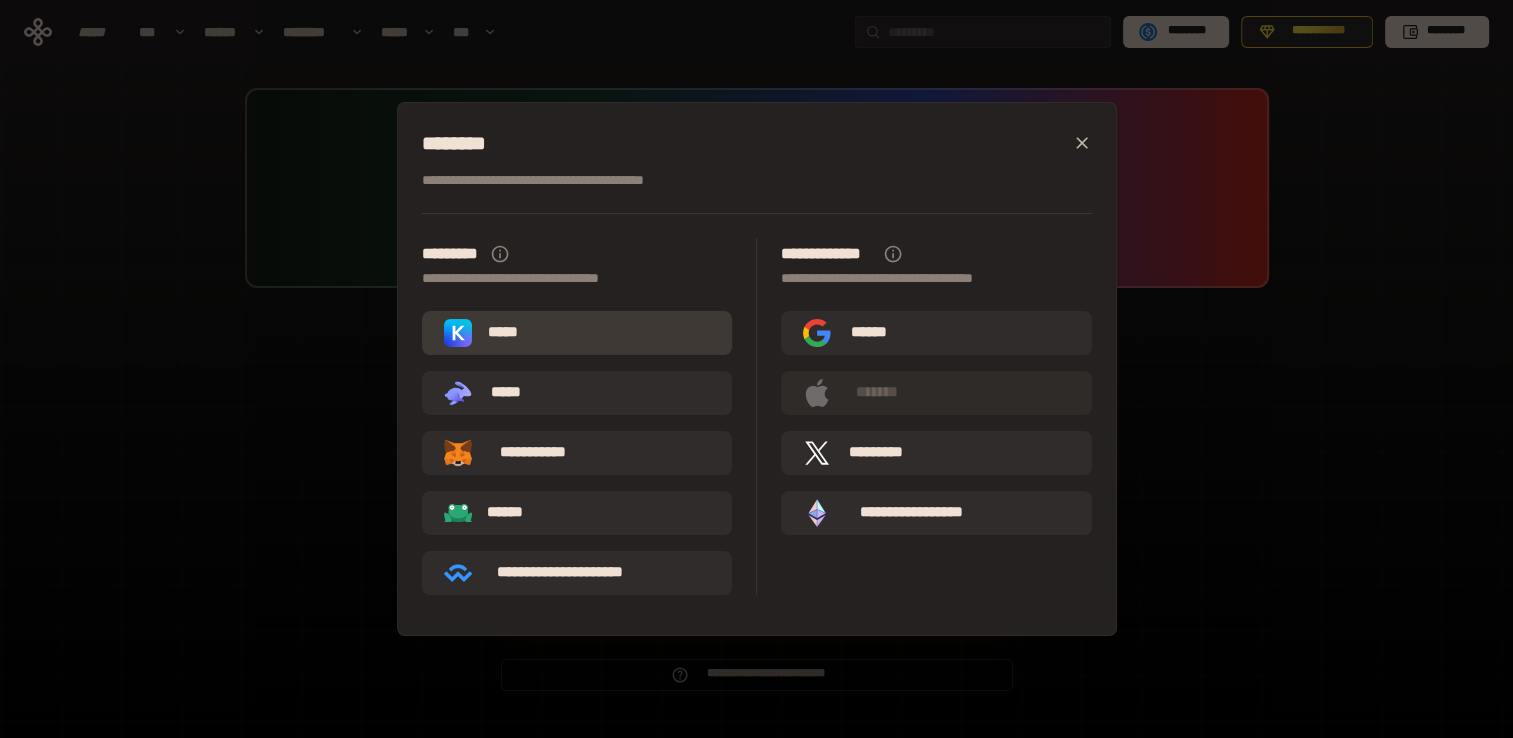 click on "*****" at bounding box center [577, 333] 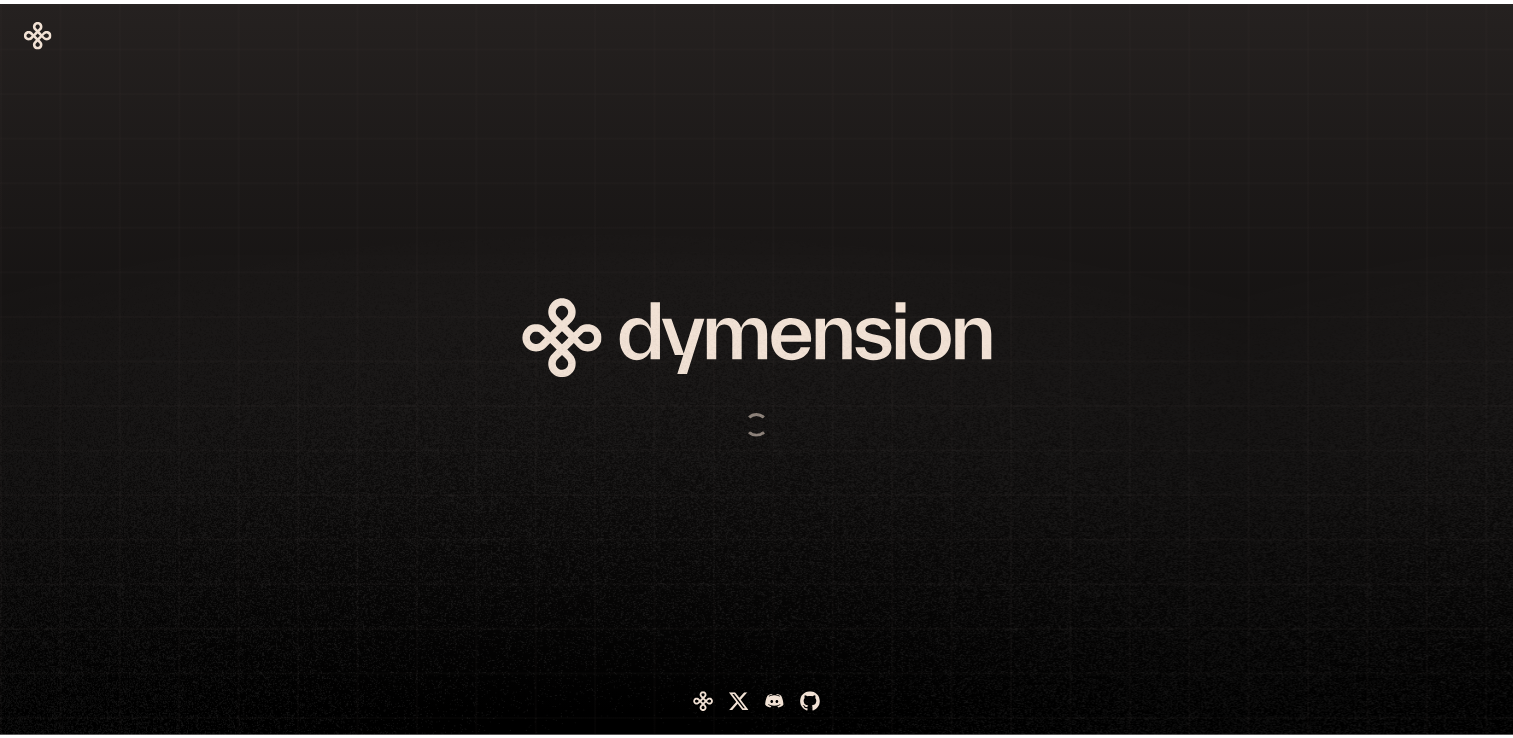 scroll, scrollTop: 0, scrollLeft: 0, axis: both 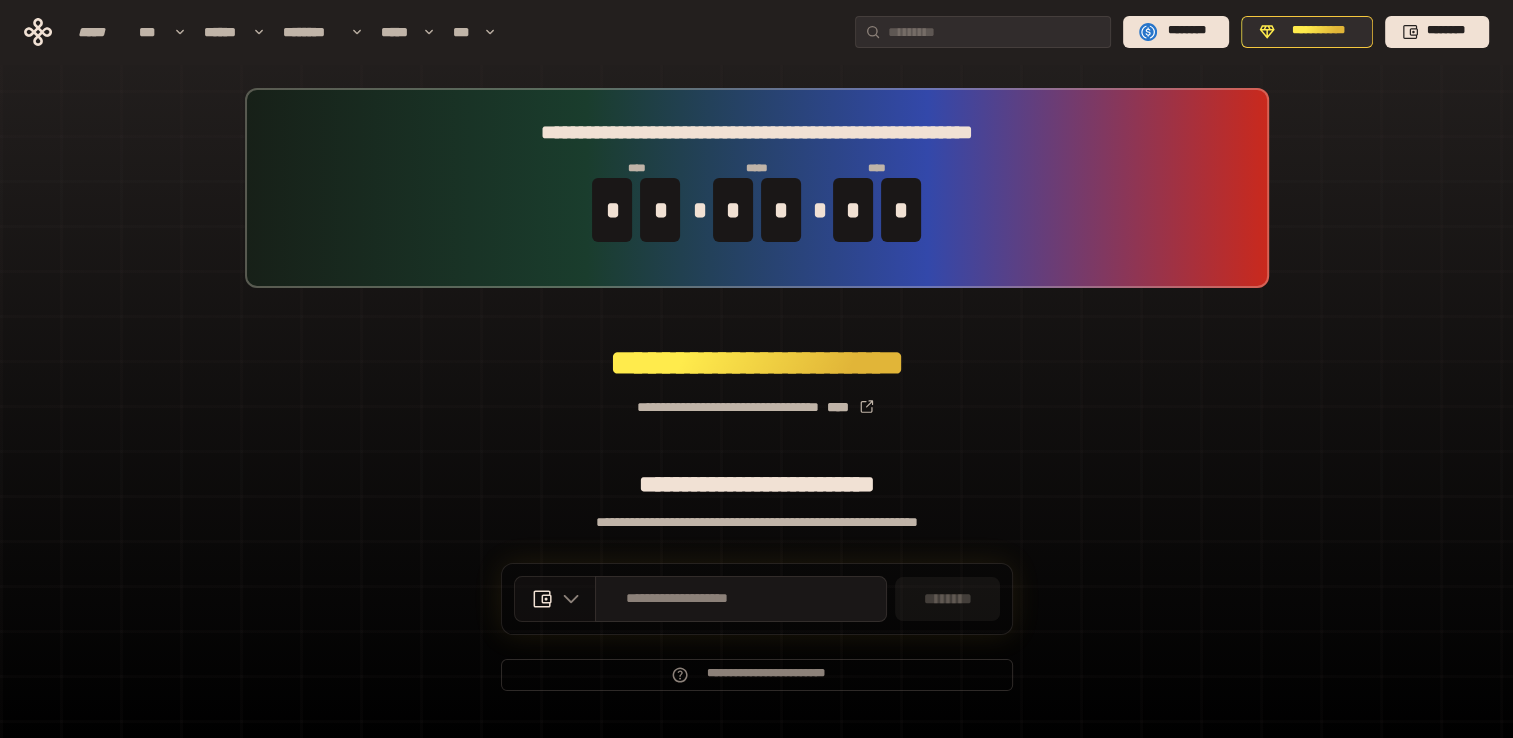 click at bounding box center (555, 599) 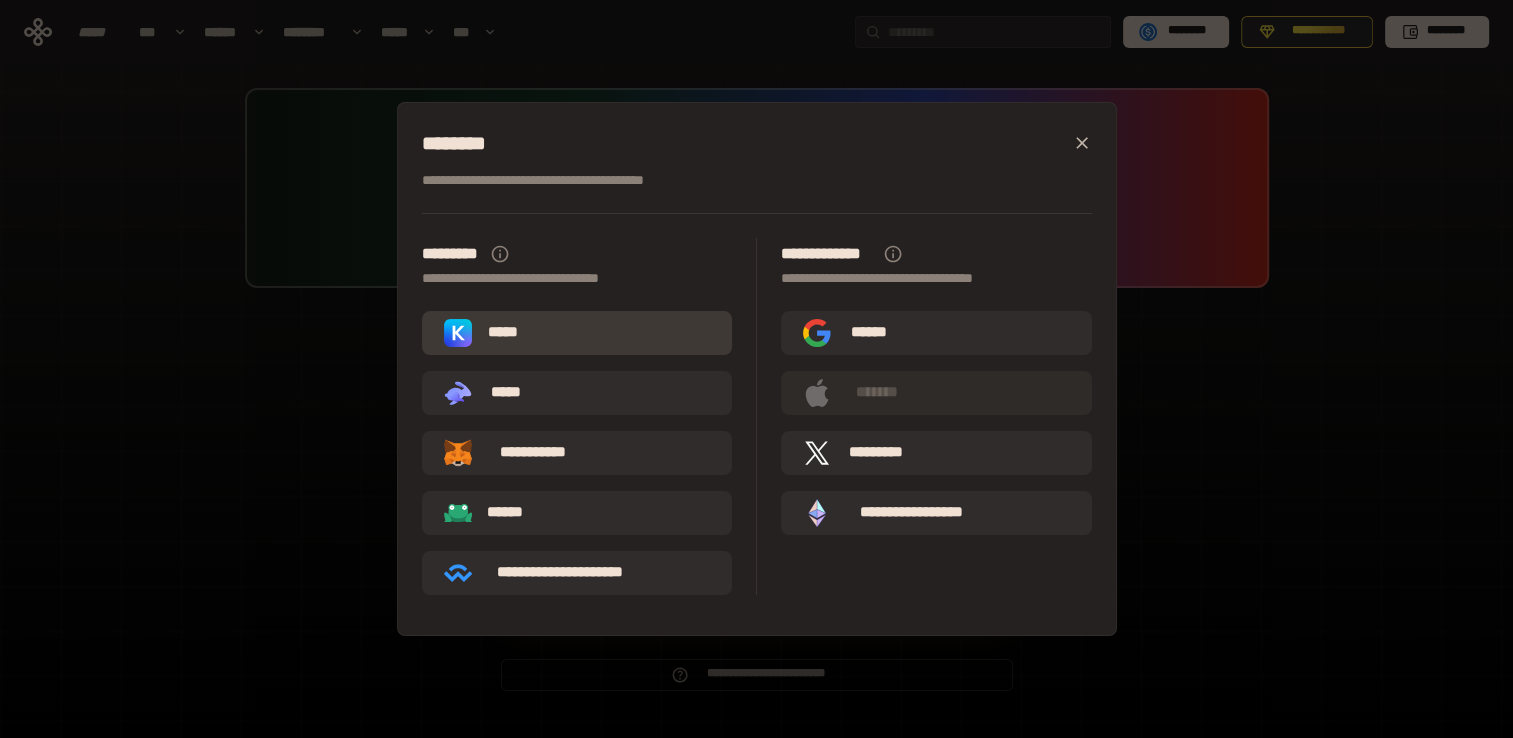 click on "*****" at bounding box center [577, 333] 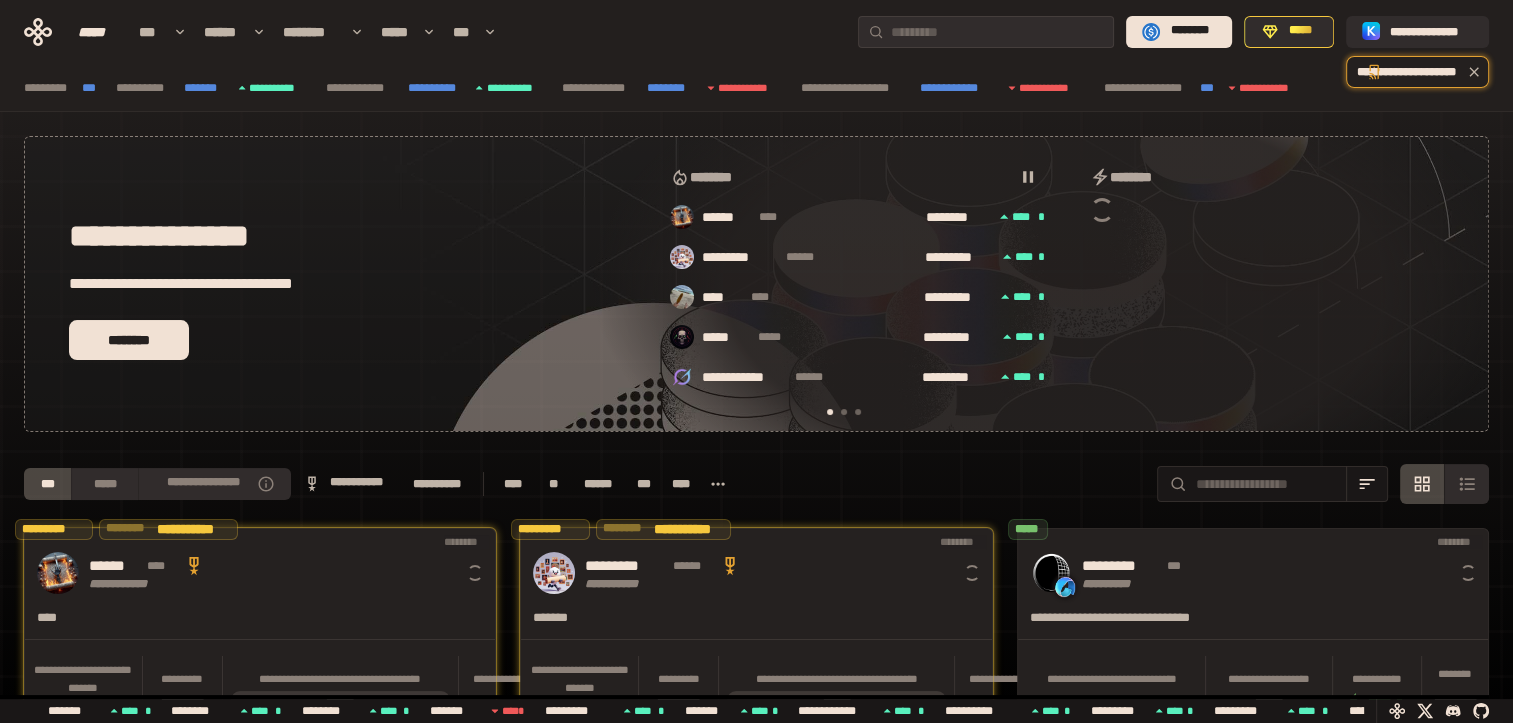 scroll, scrollTop: 0, scrollLeft: 16, axis: horizontal 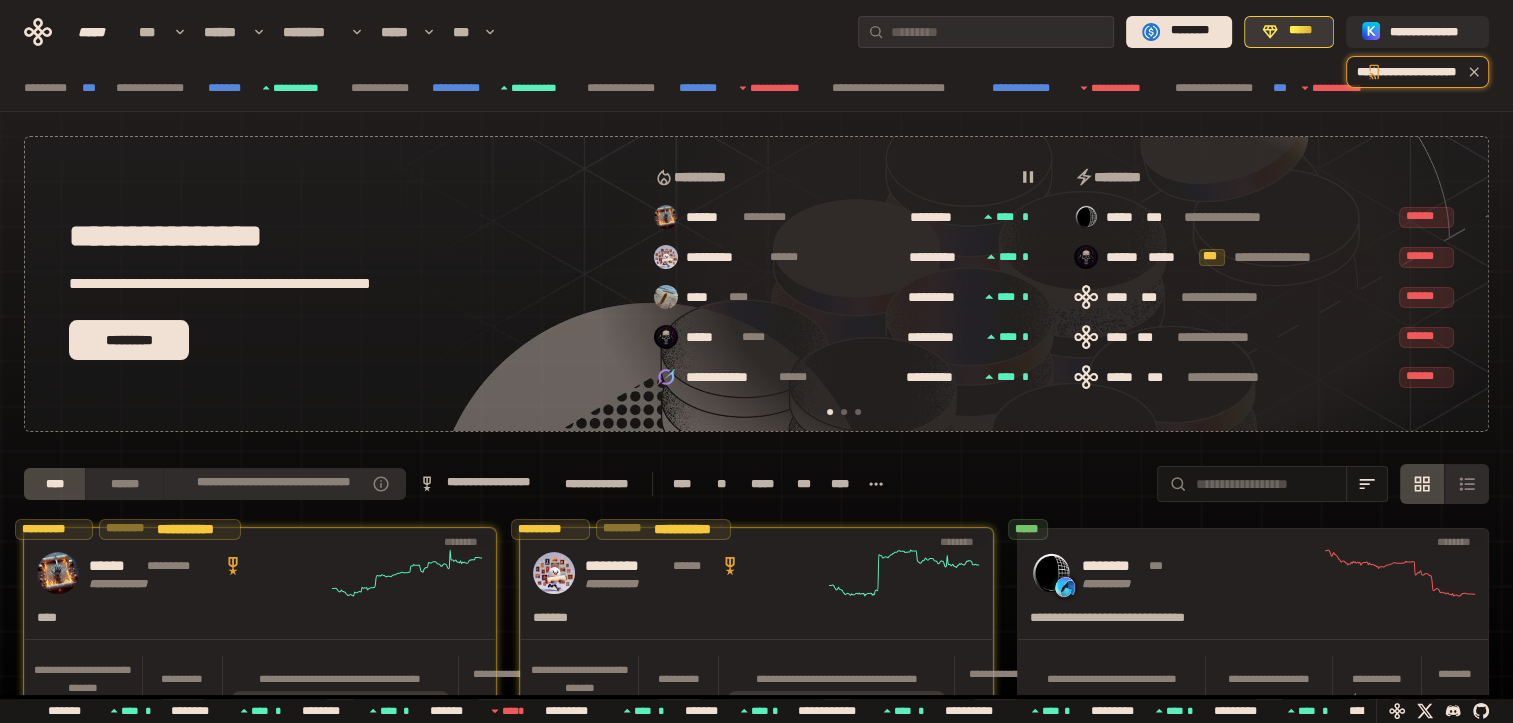 click on "*****" at bounding box center [1289, 32] 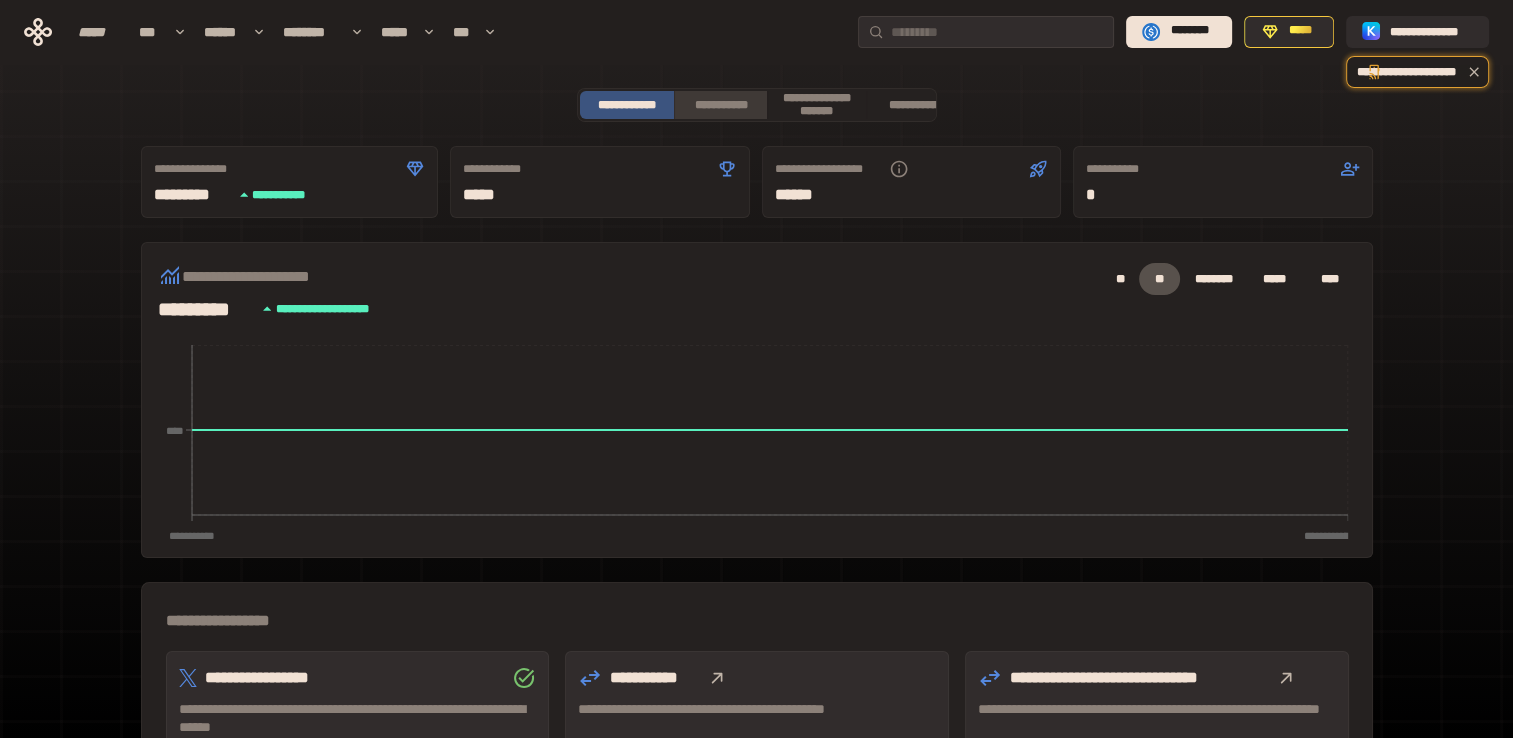 click on "**********" at bounding box center [721, 105] 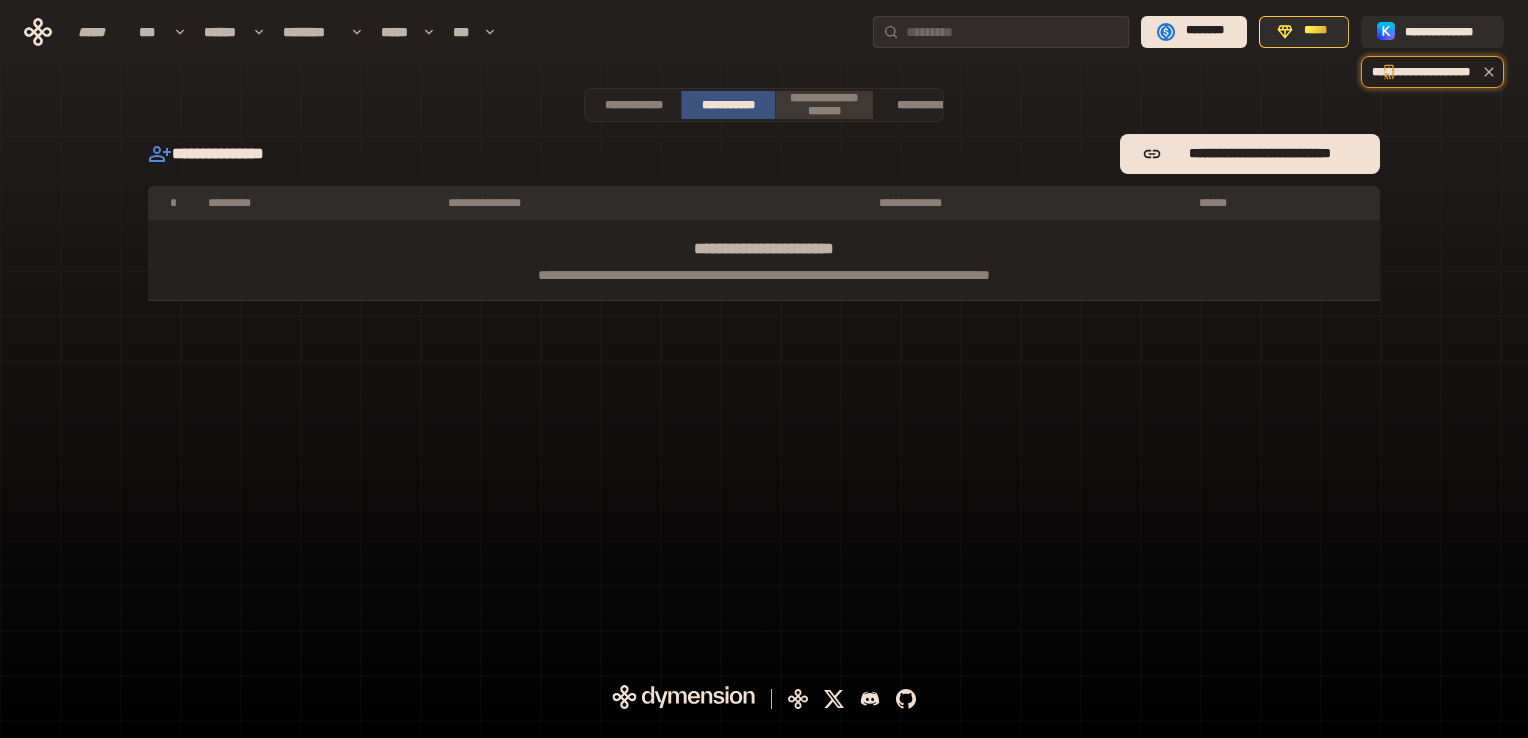 click on "**********" at bounding box center [824, 105] 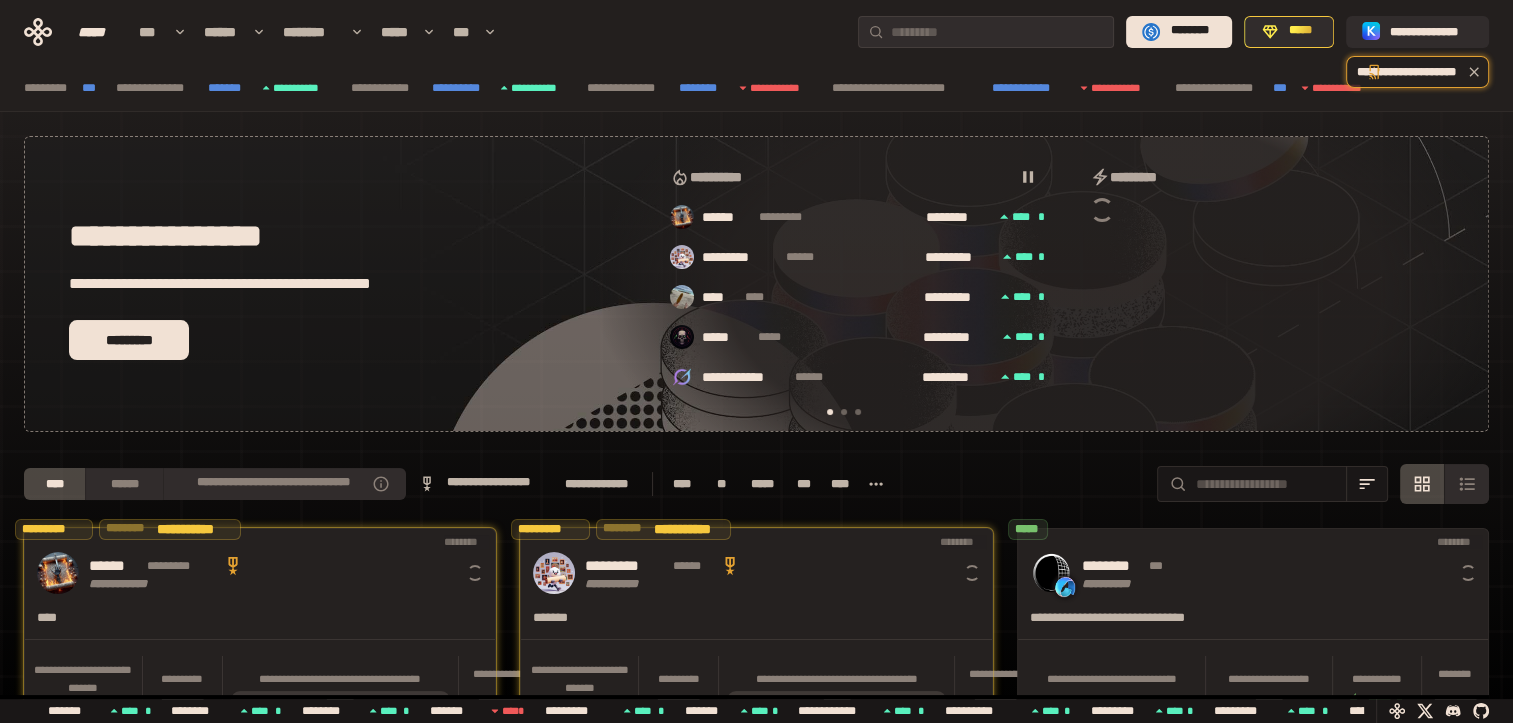 scroll, scrollTop: 0, scrollLeft: 16, axis: horizontal 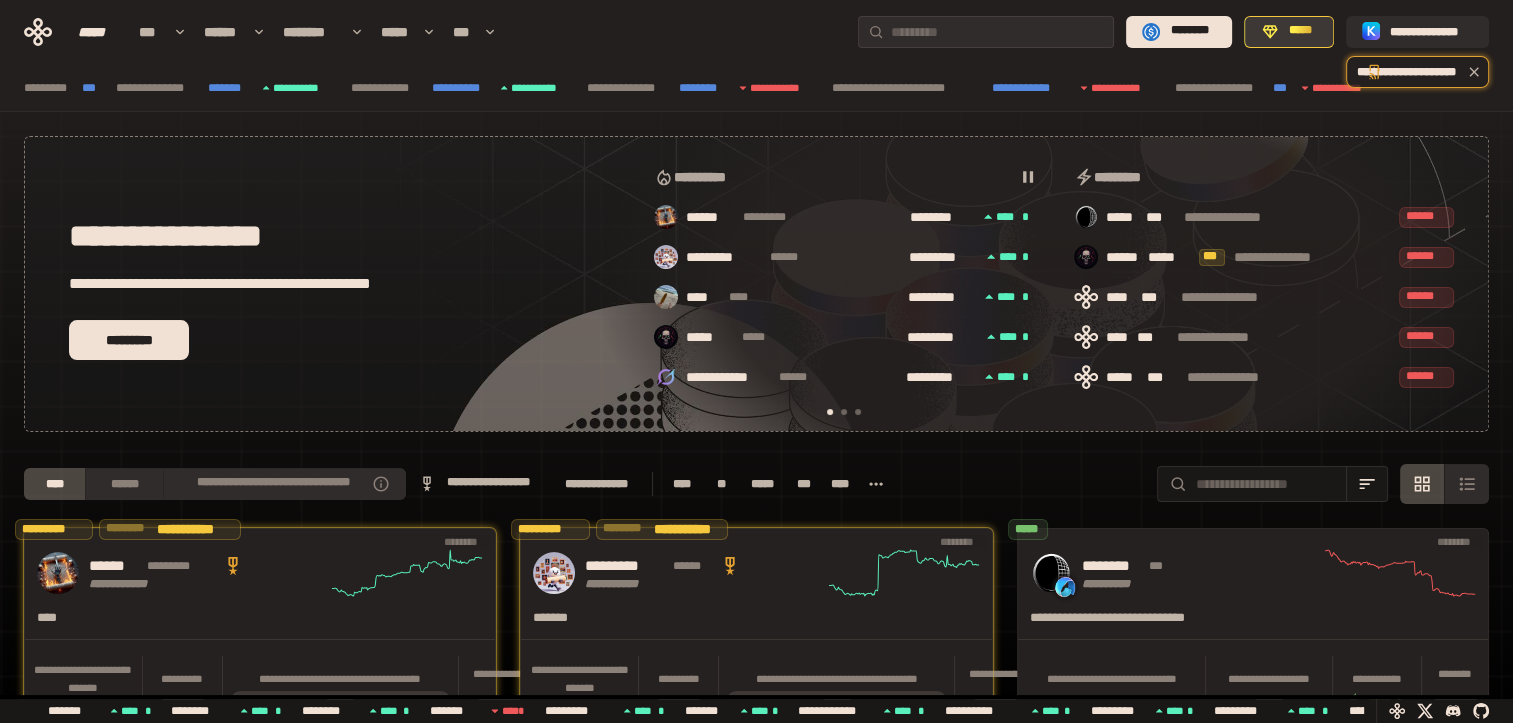 click 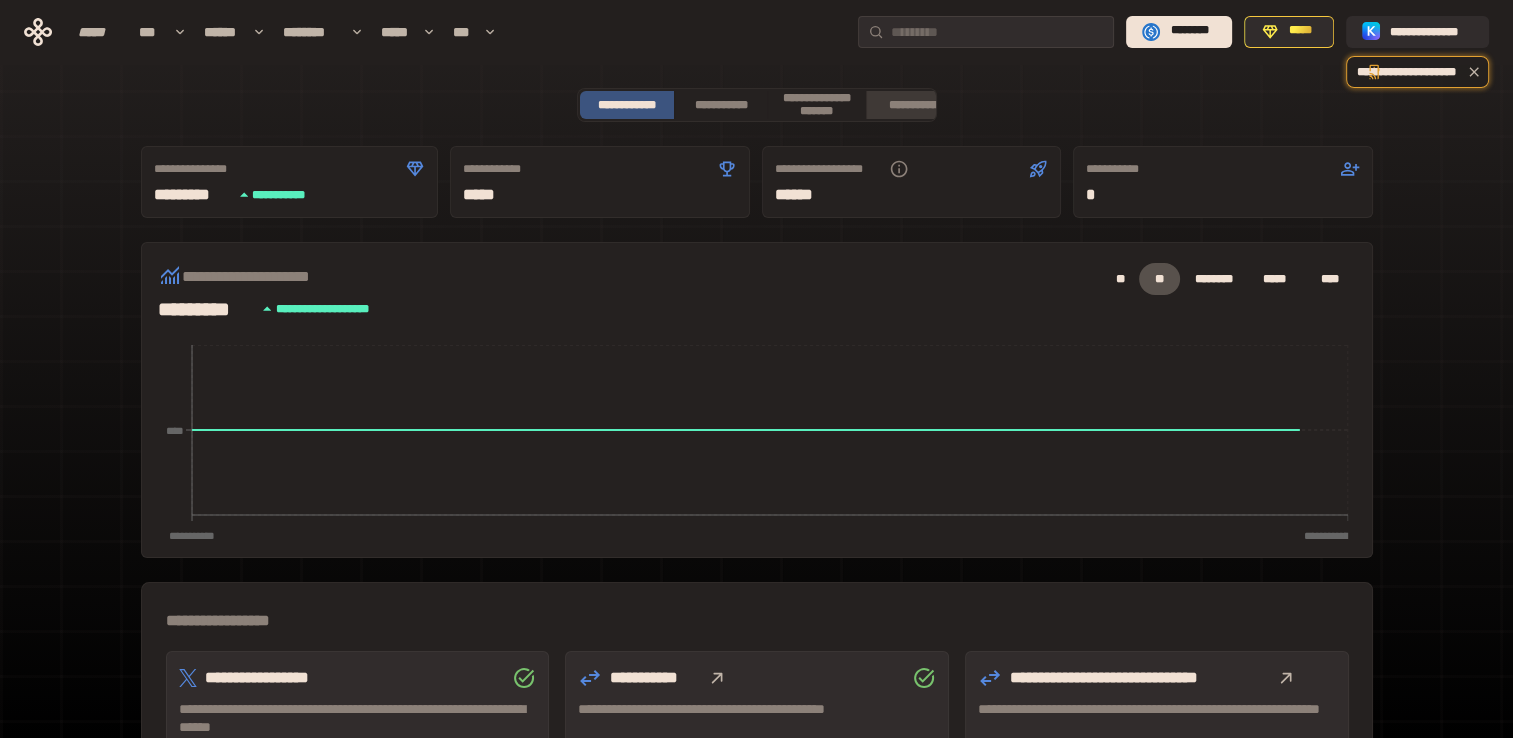 click on "**********" at bounding box center [915, 105] 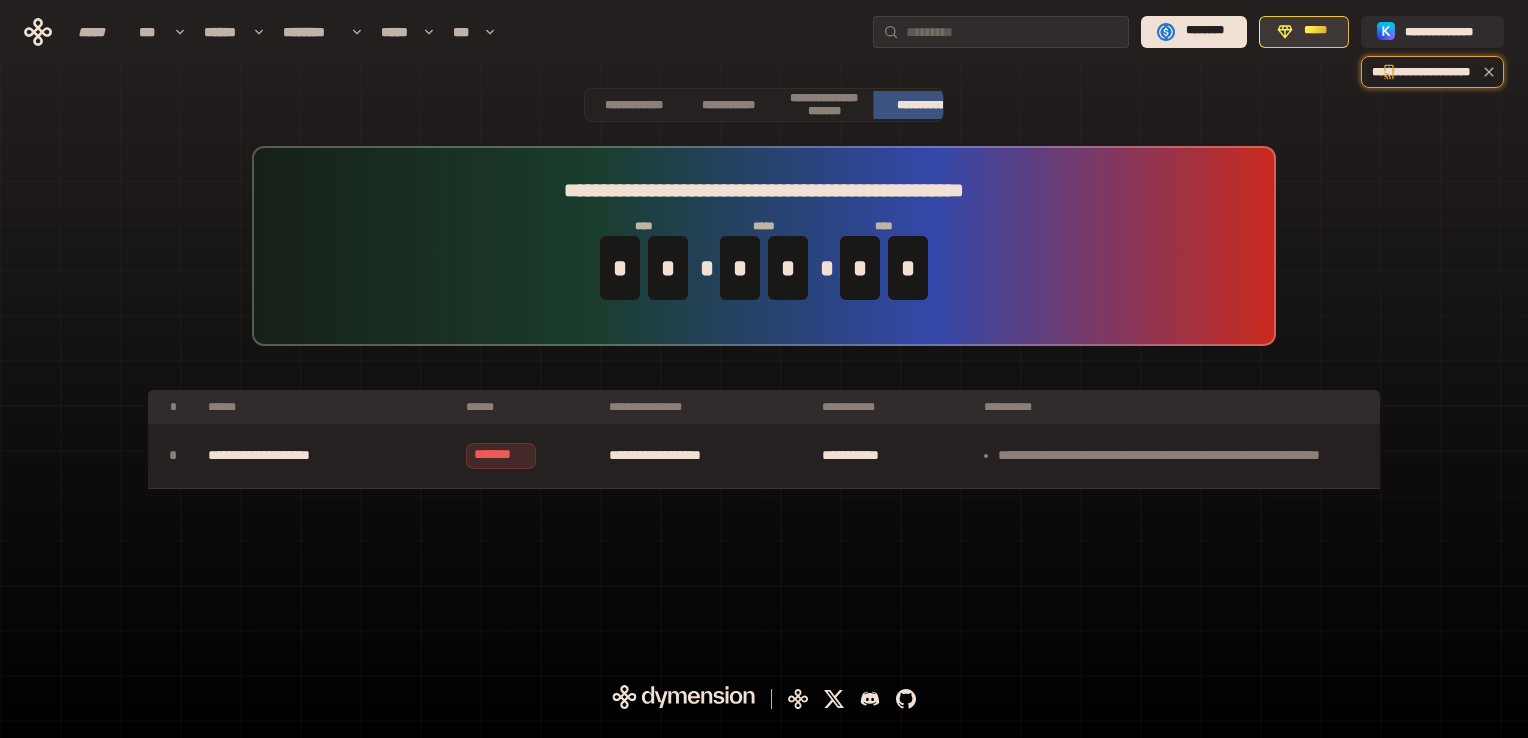 click on "*****" at bounding box center [1304, 32] 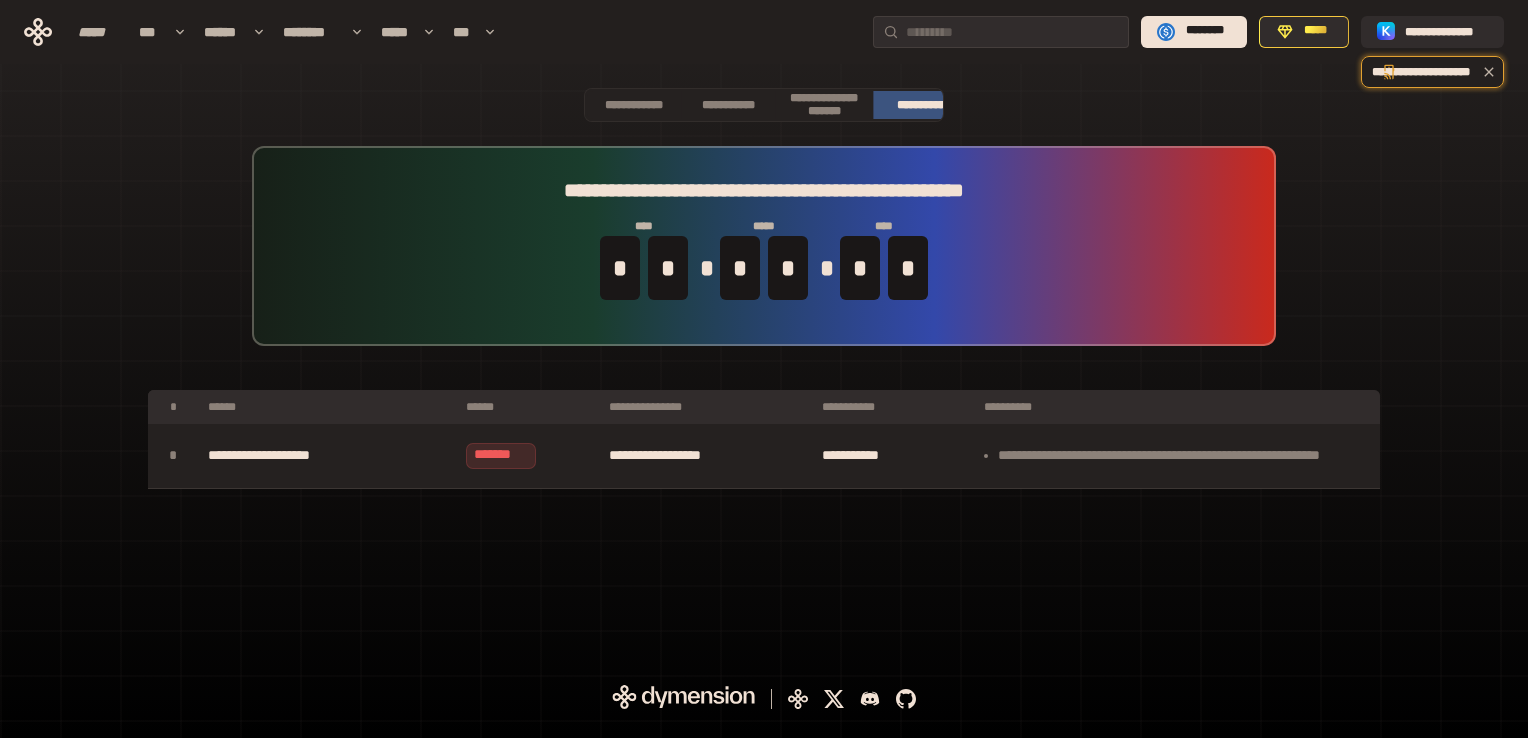 click on "**********" at bounding box center [764, 32] 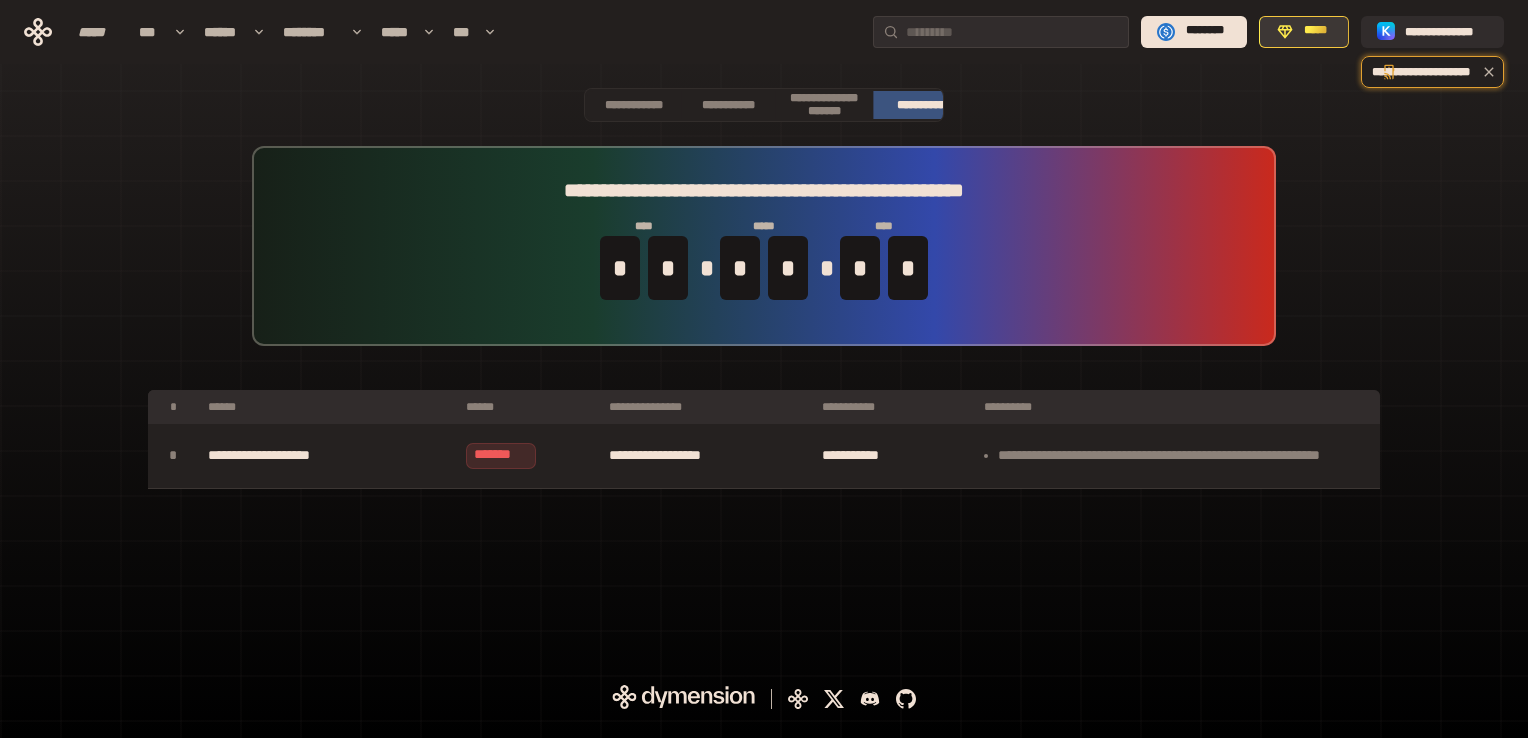 click 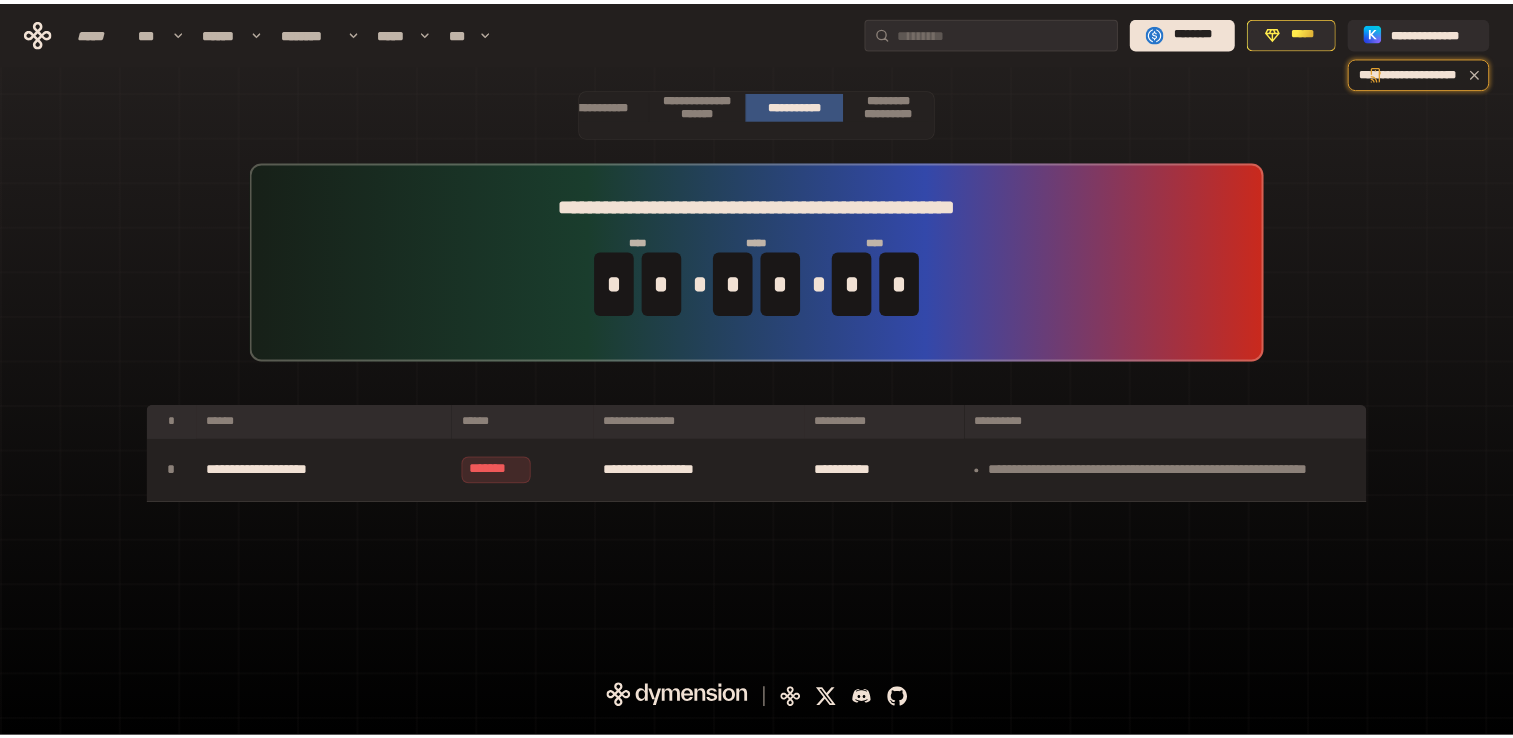 scroll, scrollTop: 0, scrollLeft: 120, axis: horizontal 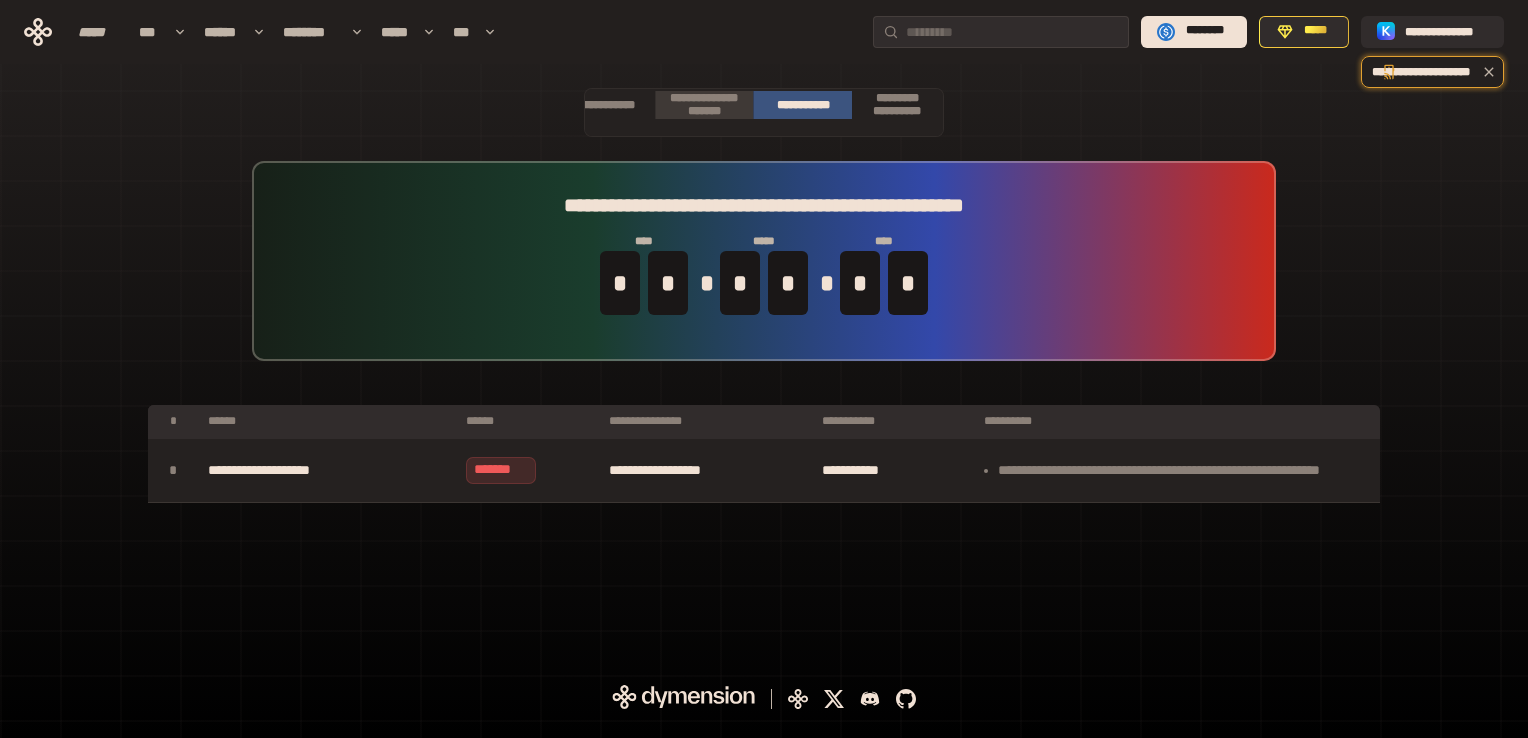 click on "**********" at bounding box center (704, 105) 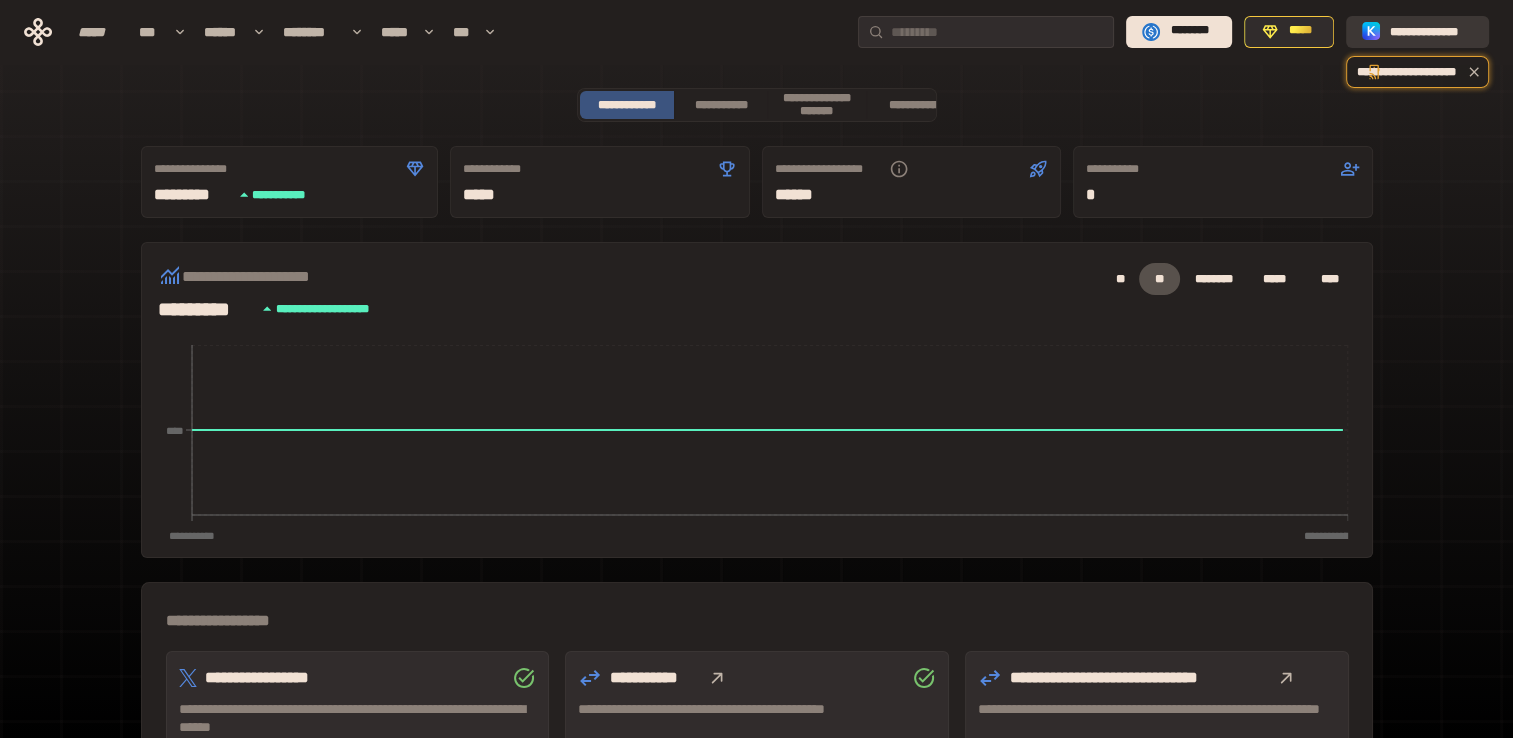 click on "**********" at bounding box center [1431, 31] 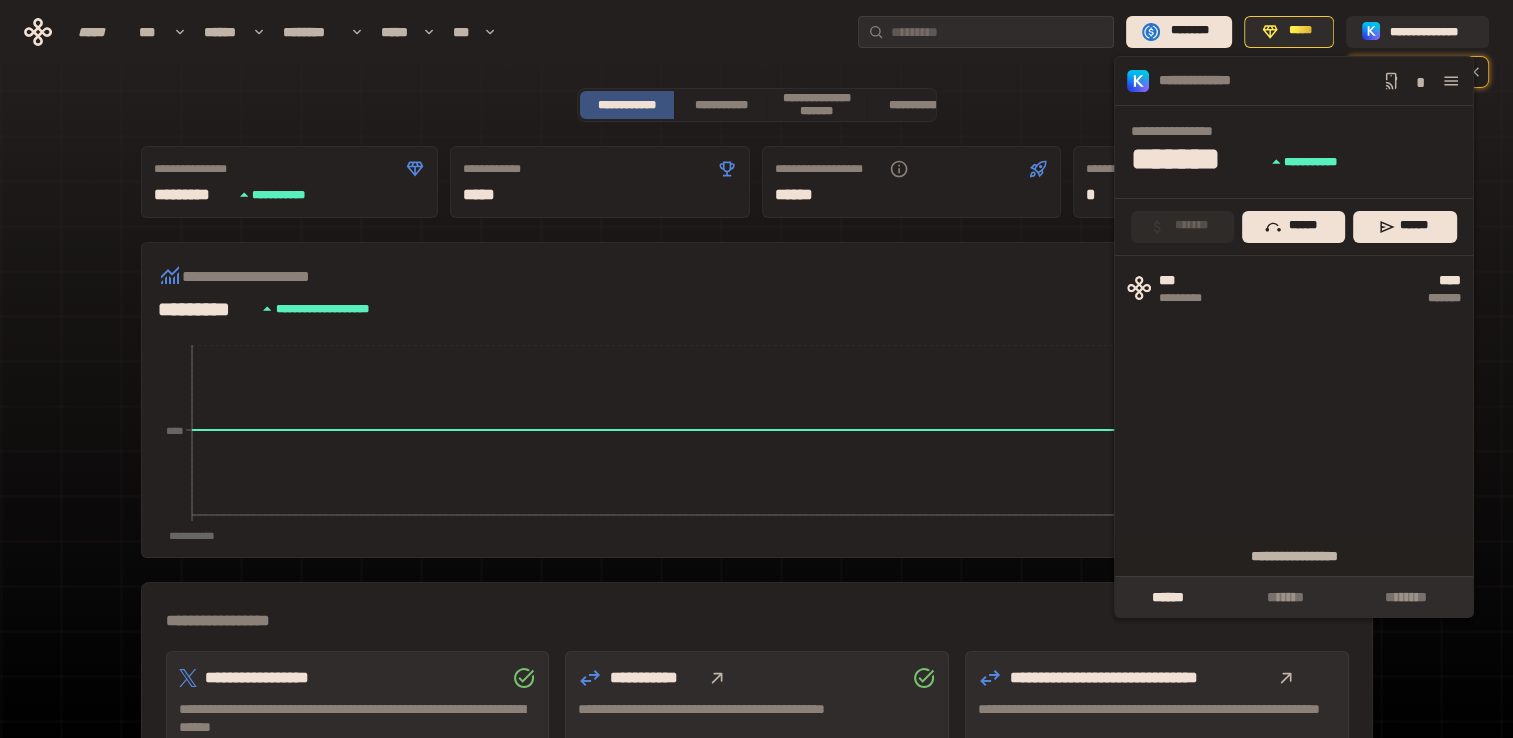 click at bounding box center [1451, 81] 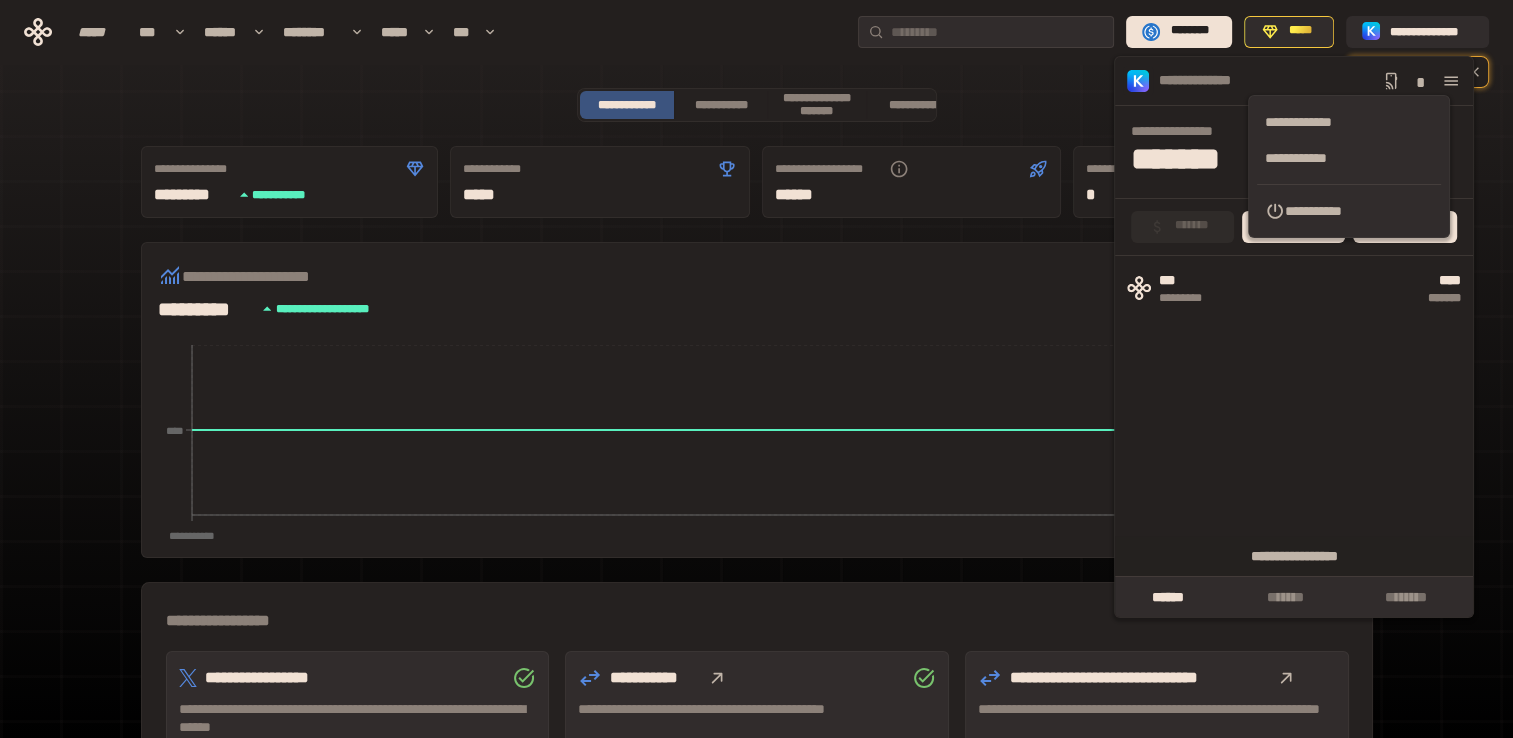 click on "**********" at bounding box center [1327, 211] 